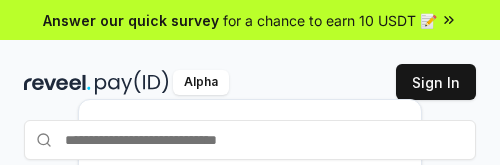 scroll, scrollTop: 0, scrollLeft: 0, axis: both 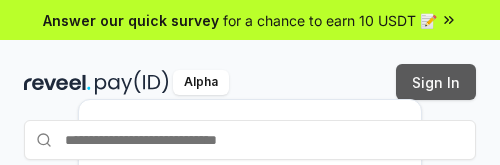 click on "Sign In" at bounding box center (436, 82) 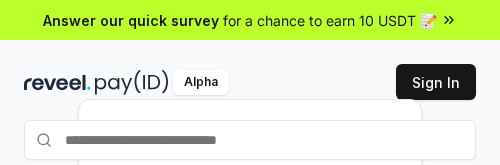 scroll, scrollTop: 0, scrollLeft: 0, axis: both 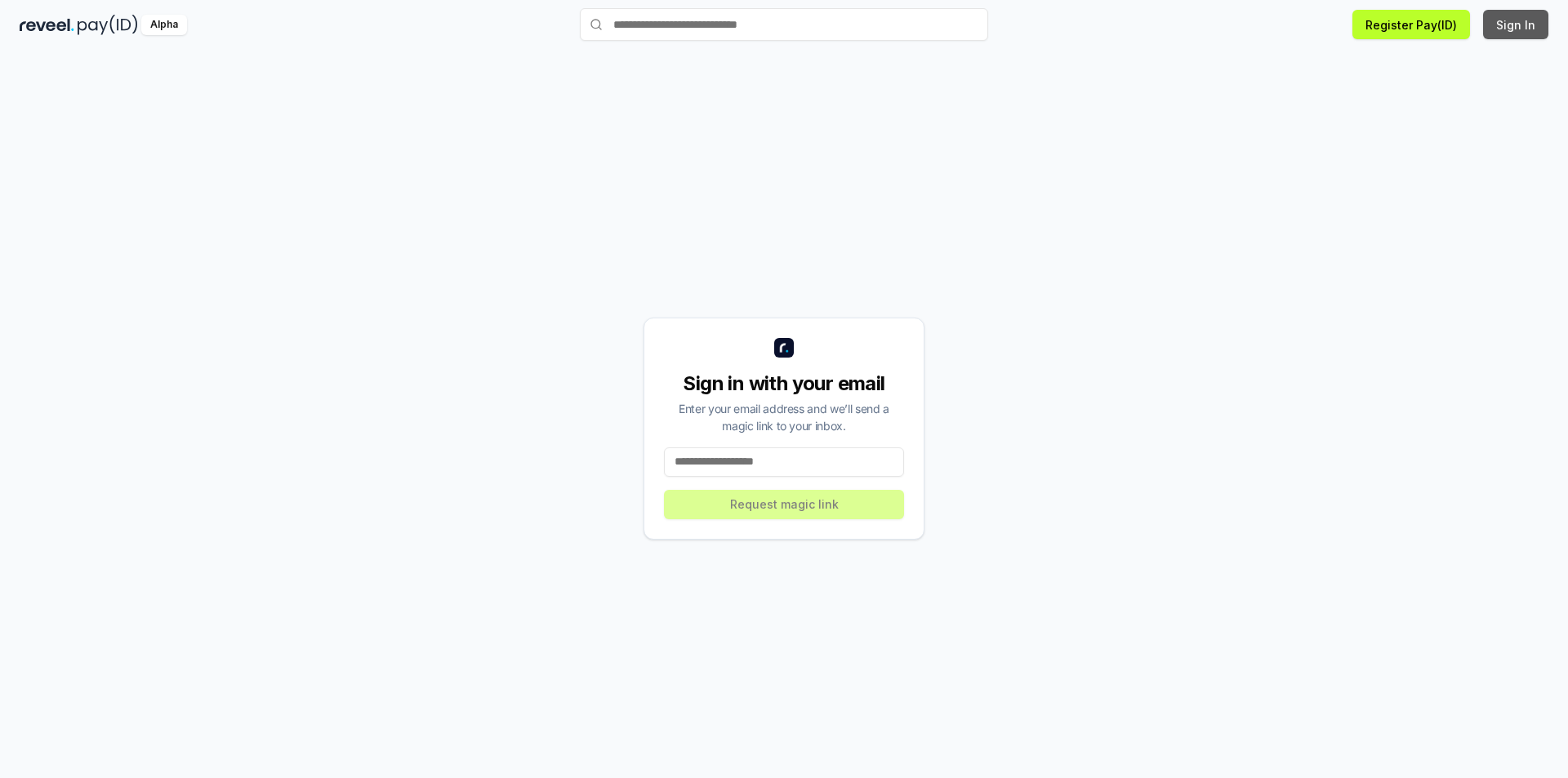 click on "Sign In" at bounding box center [1516, 24] 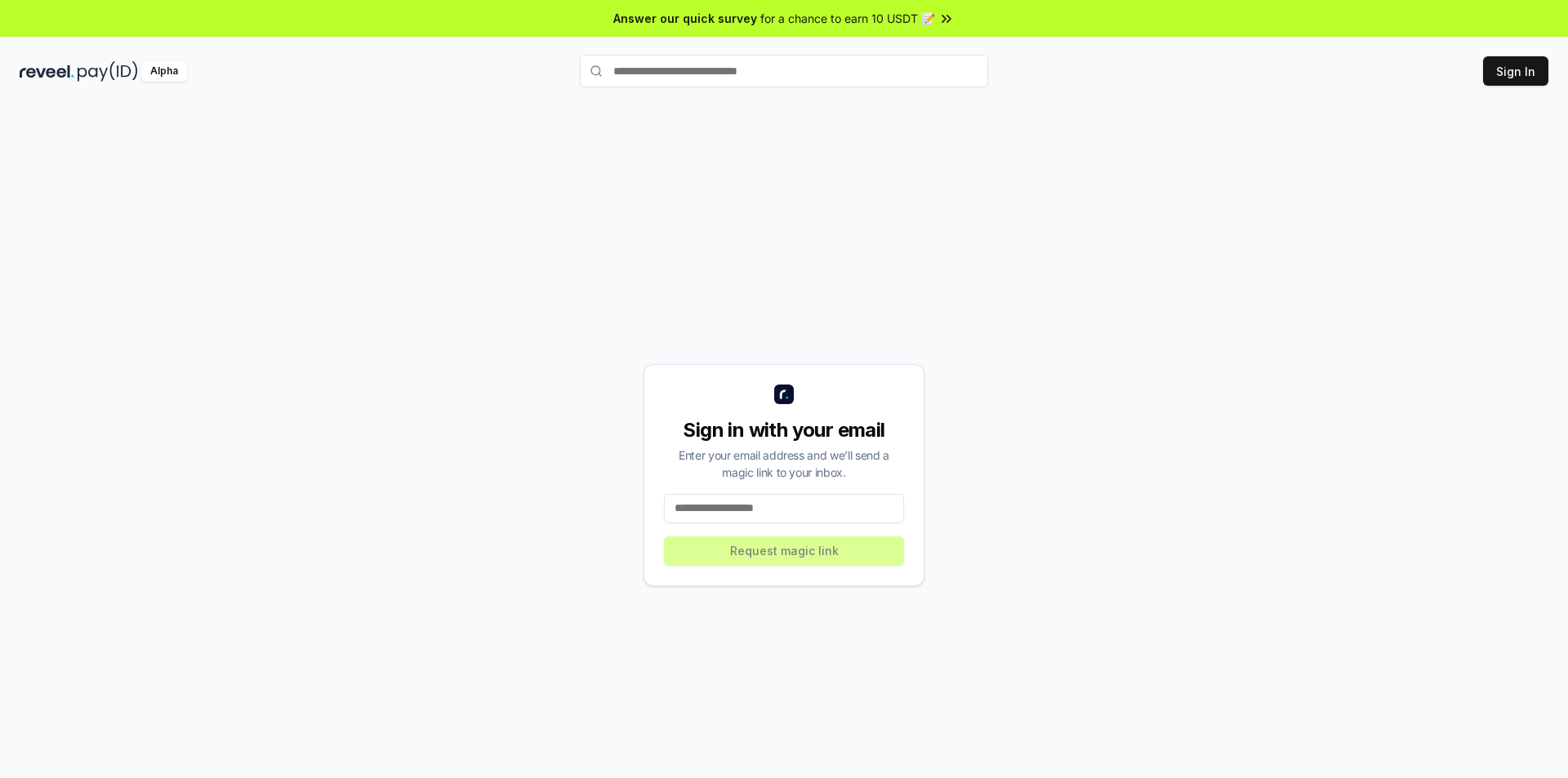 scroll, scrollTop: 0, scrollLeft: 0, axis: both 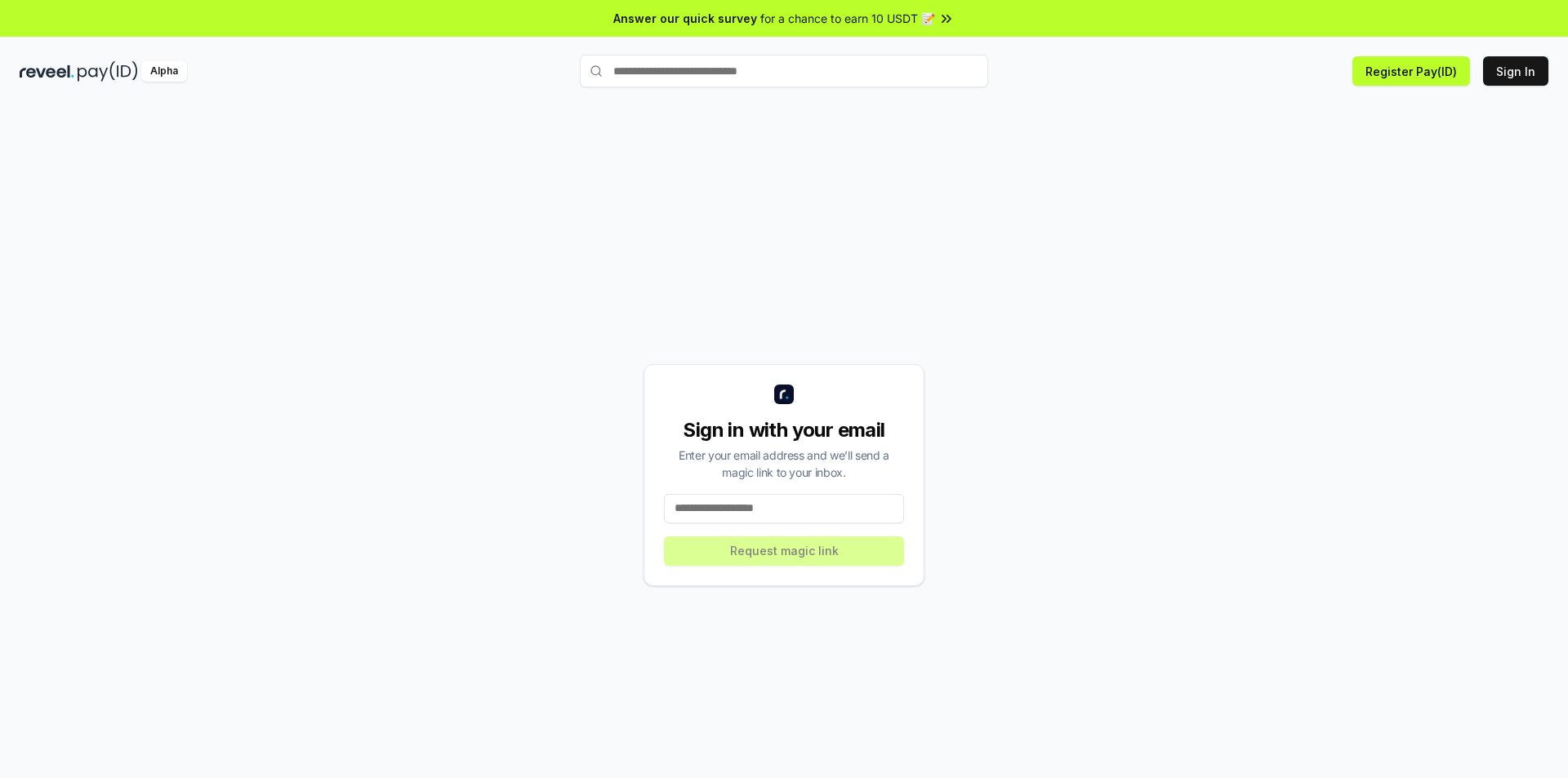 click at bounding box center [784, 509] 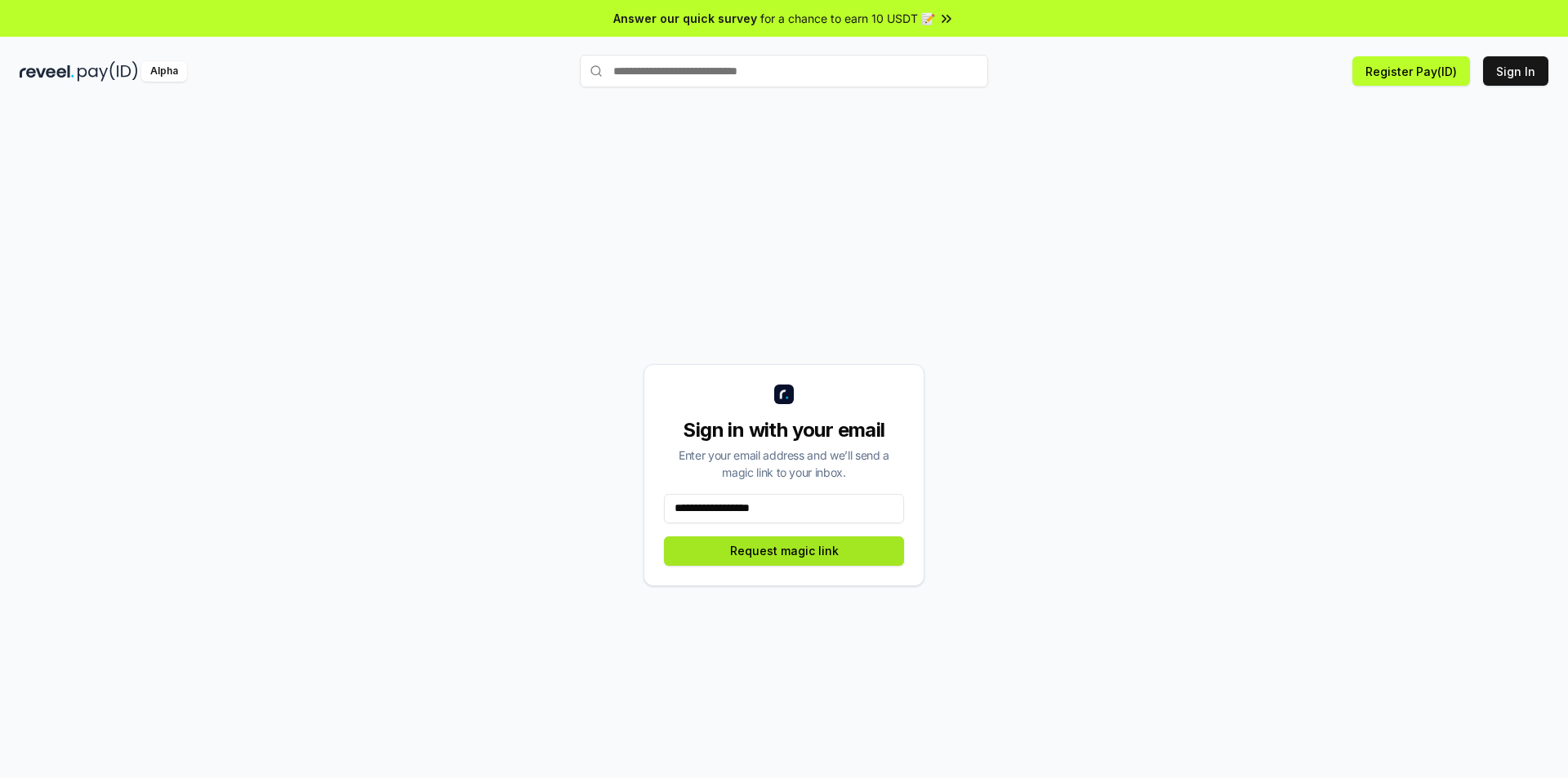 type on "**********" 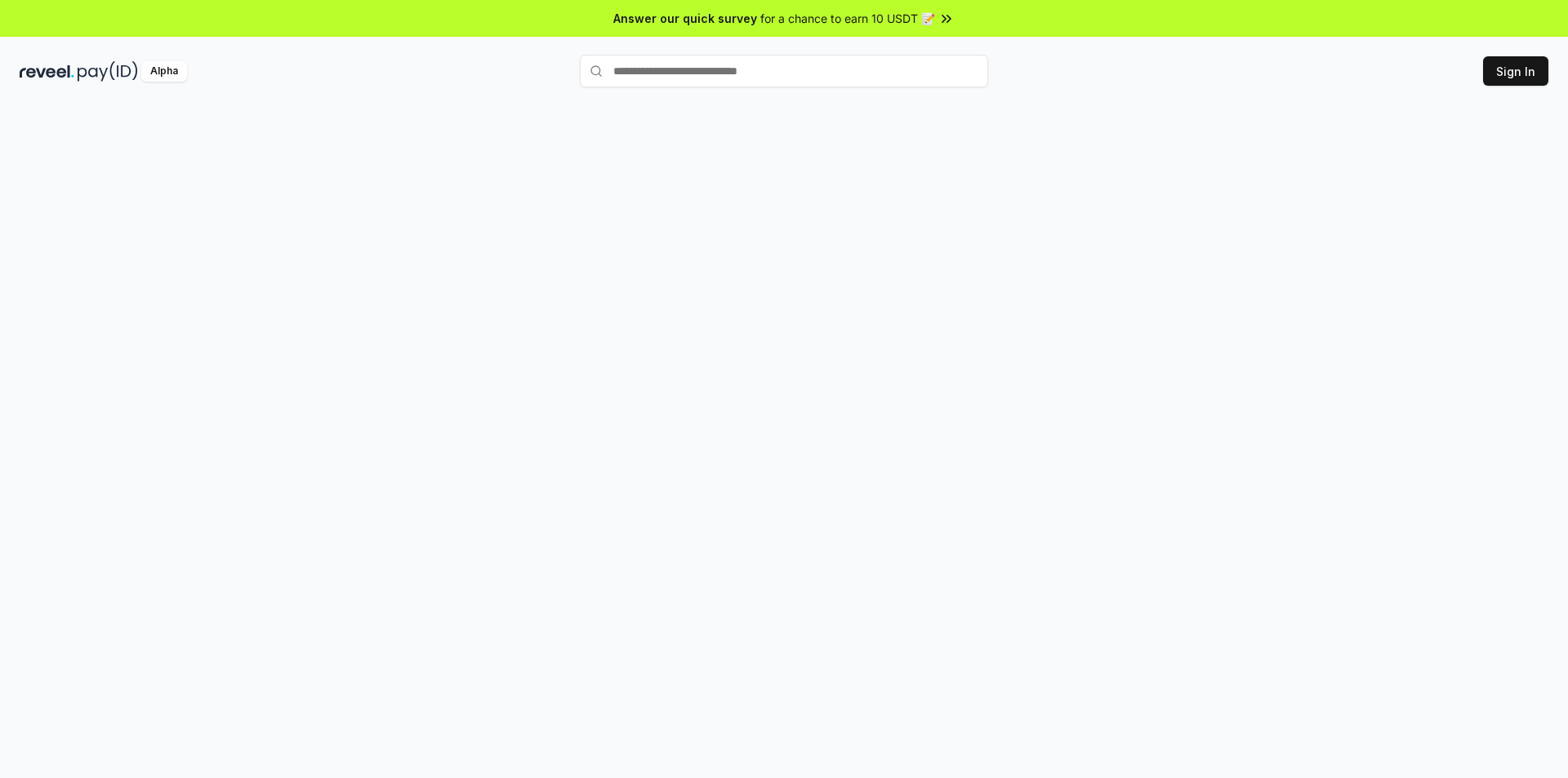 scroll, scrollTop: 0, scrollLeft: 0, axis: both 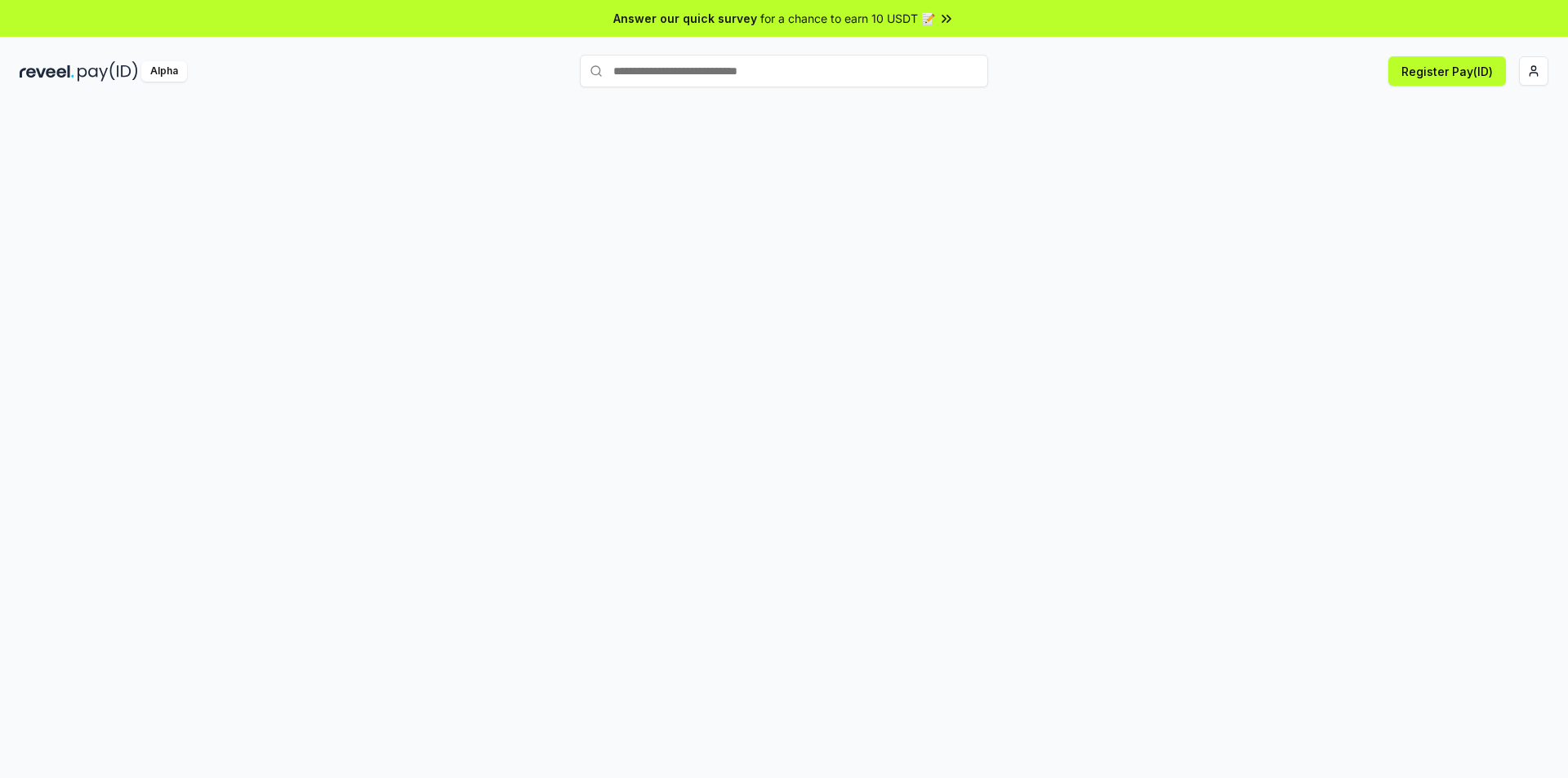 click at bounding box center [784, 458] 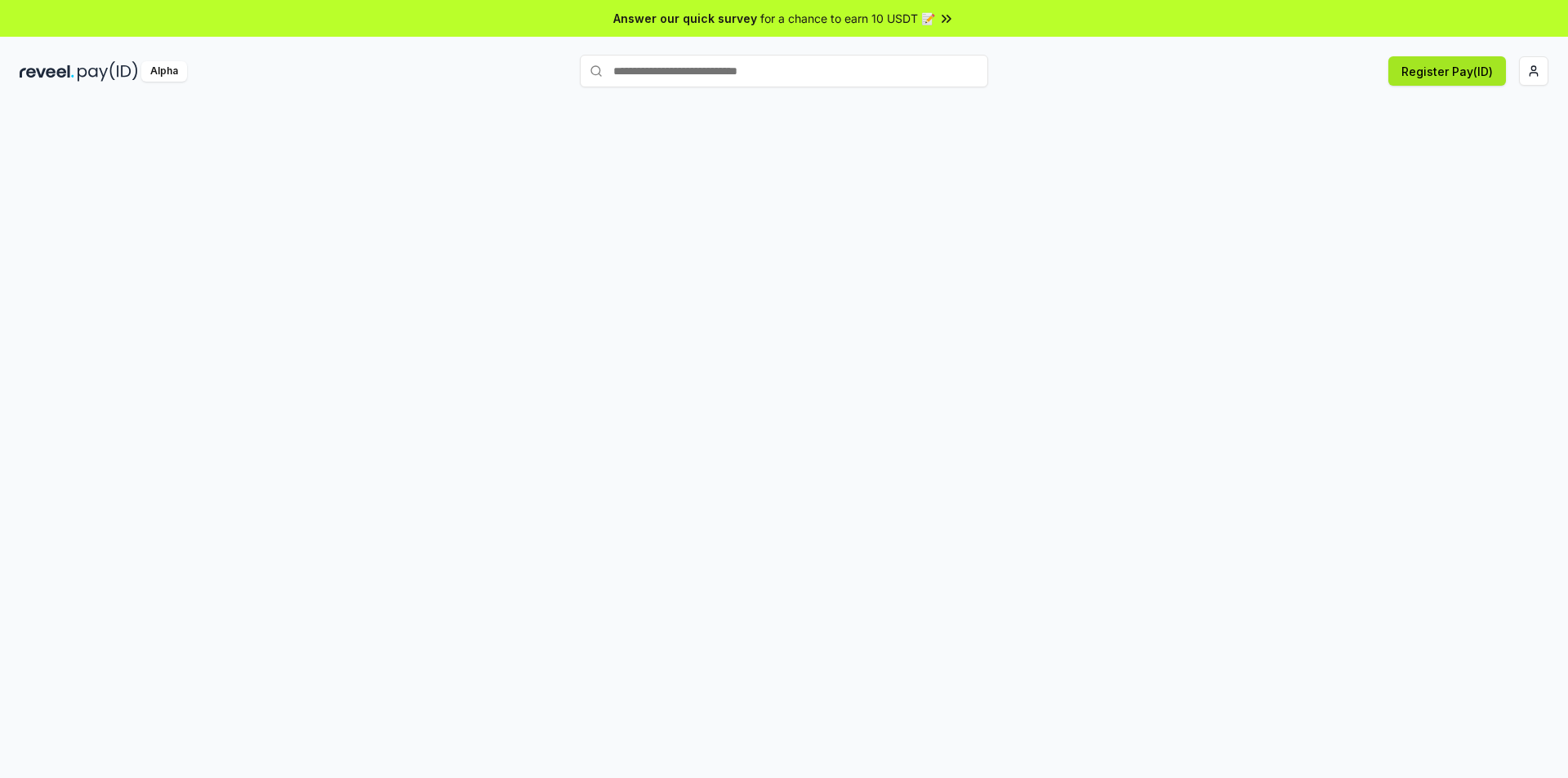 click on "Register Pay(ID)" at bounding box center [1447, 71] 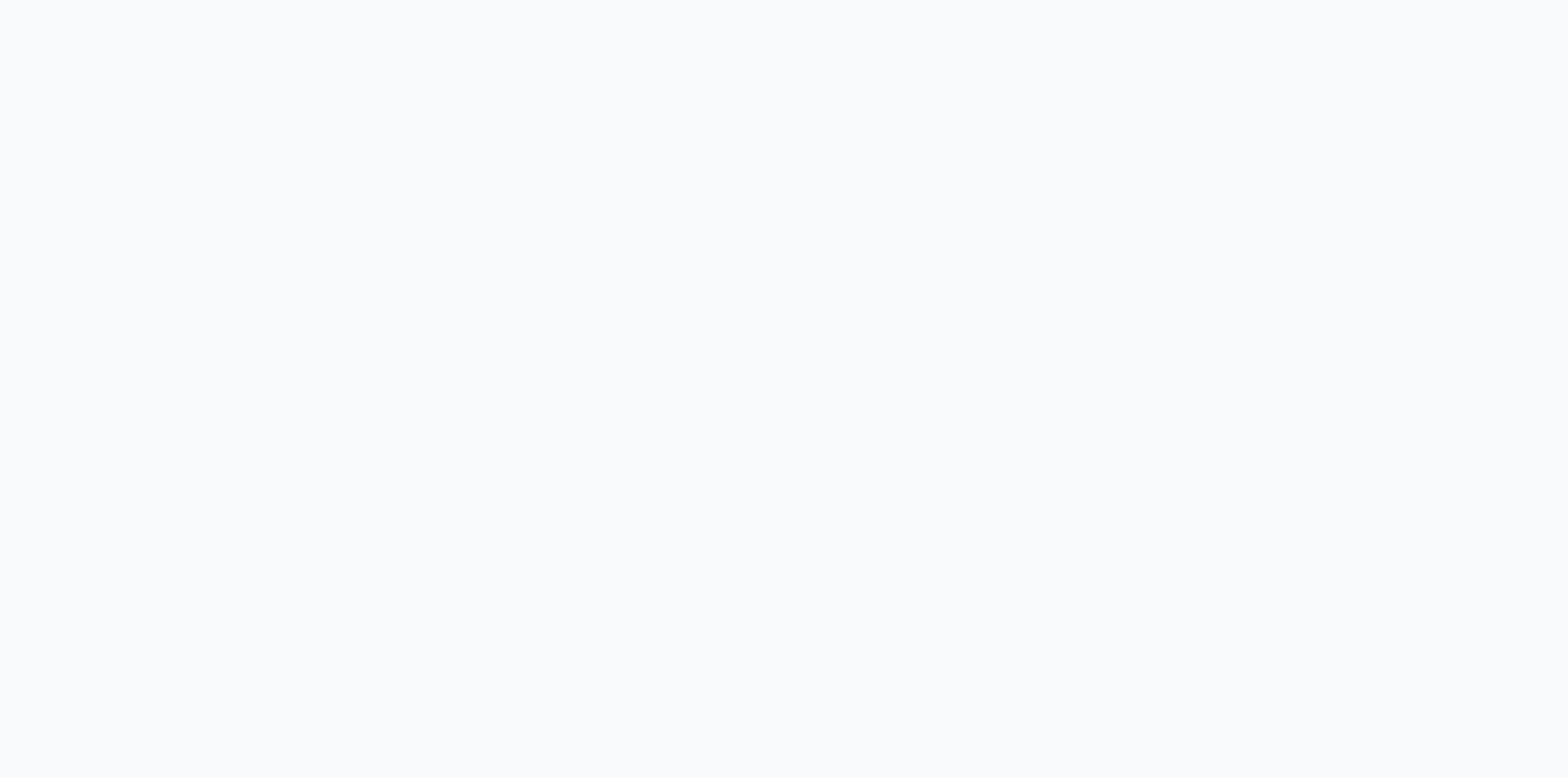 scroll, scrollTop: 0, scrollLeft: 0, axis: both 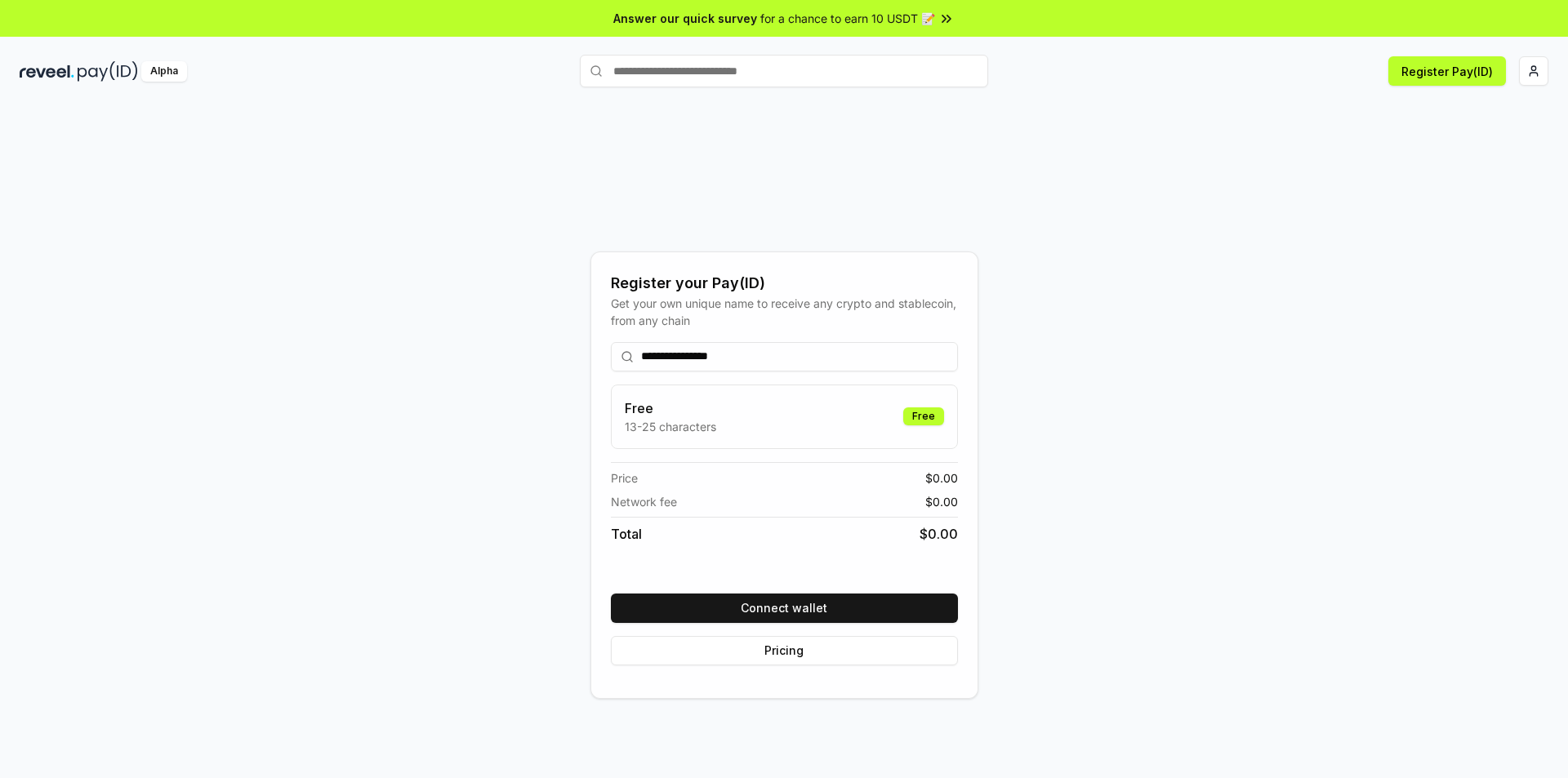 drag, startPoint x: 696, startPoint y: 358, endPoint x: 819, endPoint y: 355, distance: 123.0366 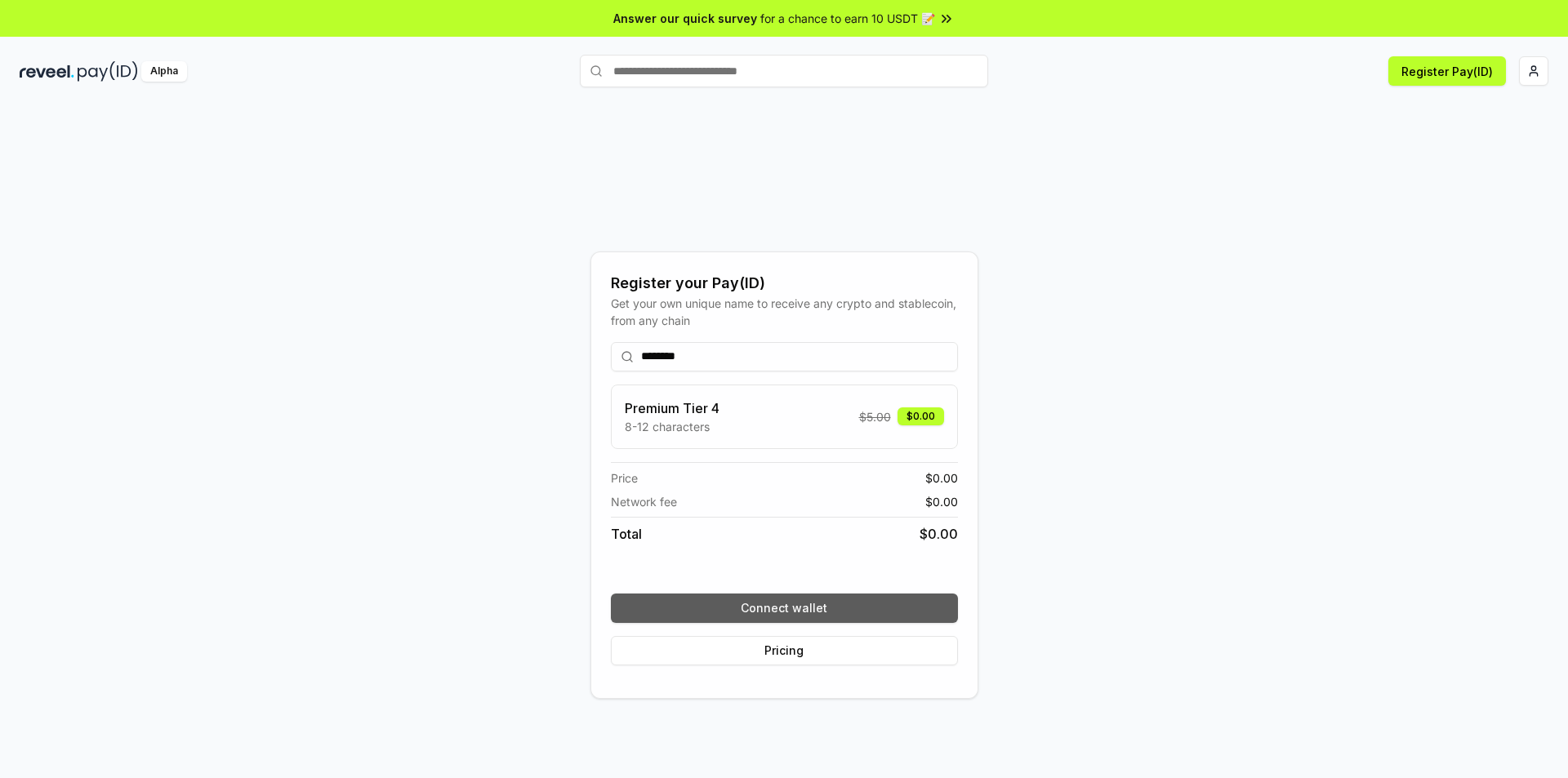 type on "********" 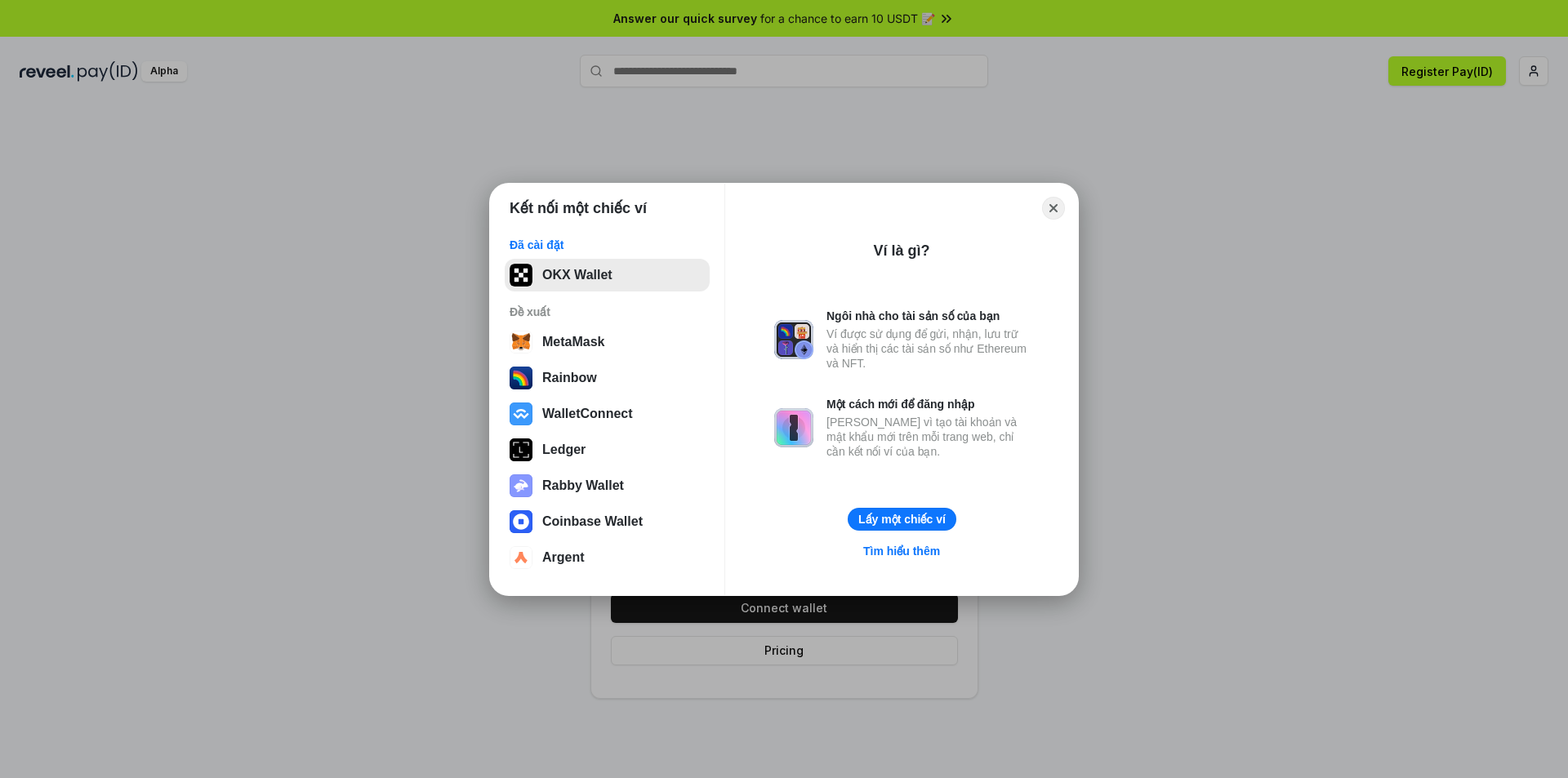 click on "OKX Wallet" at bounding box center [607, 275] 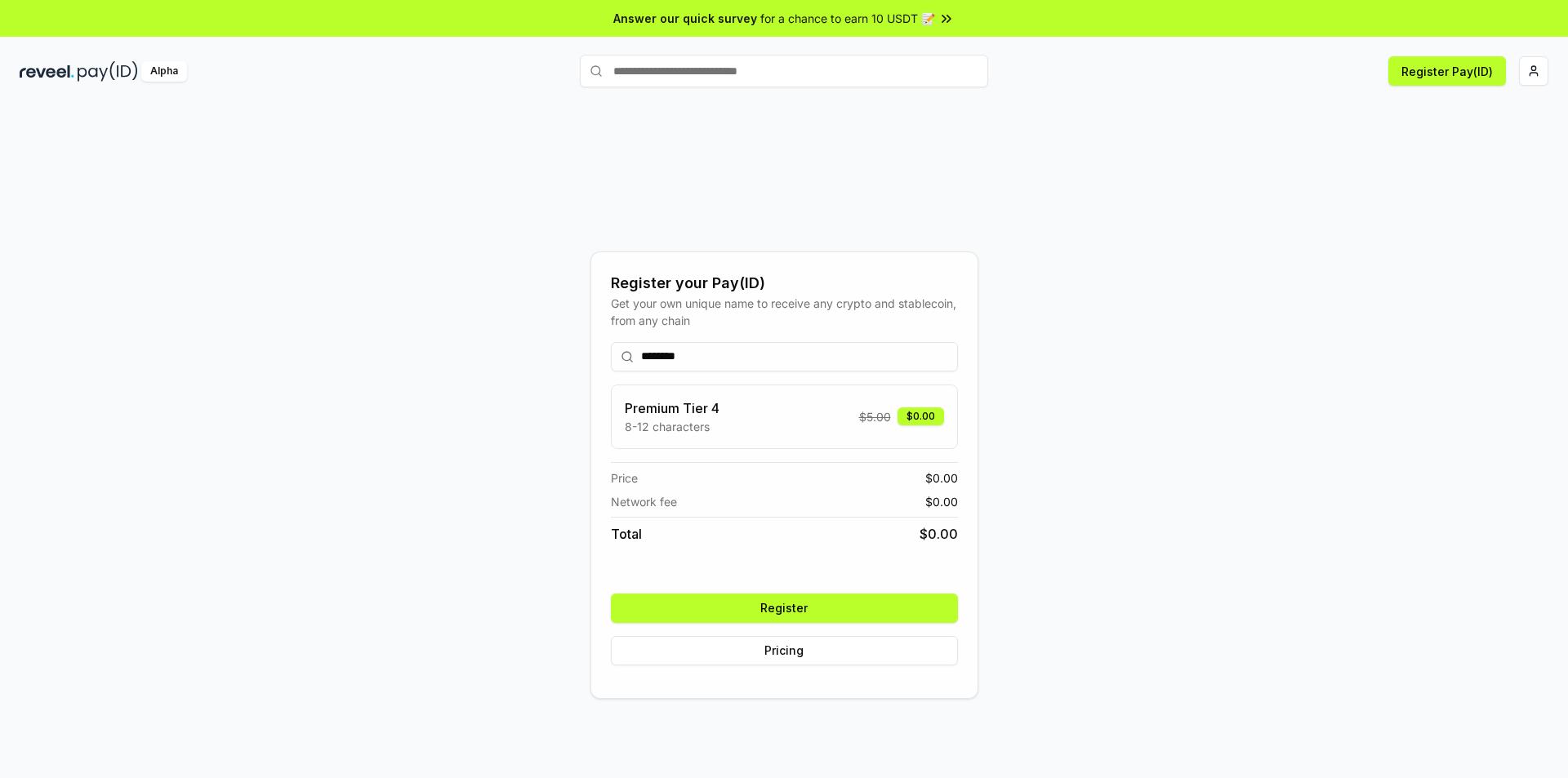 click on "Register" at bounding box center (784, 608) 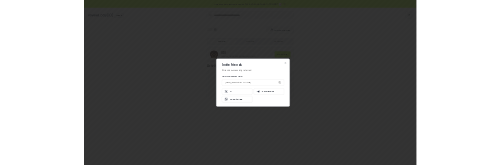 scroll, scrollTop: 0, scrollLeft: 0, axis: both 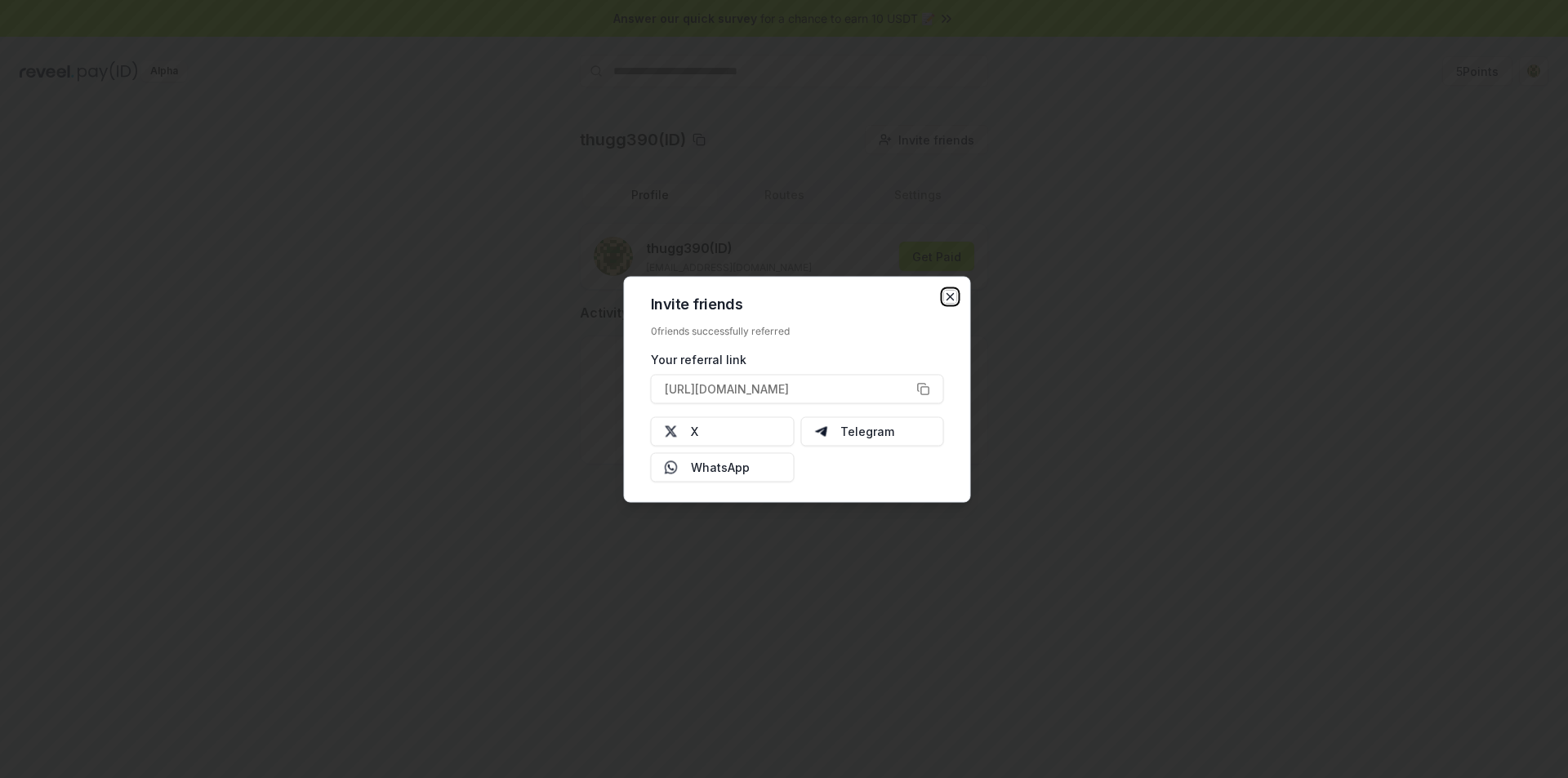 click 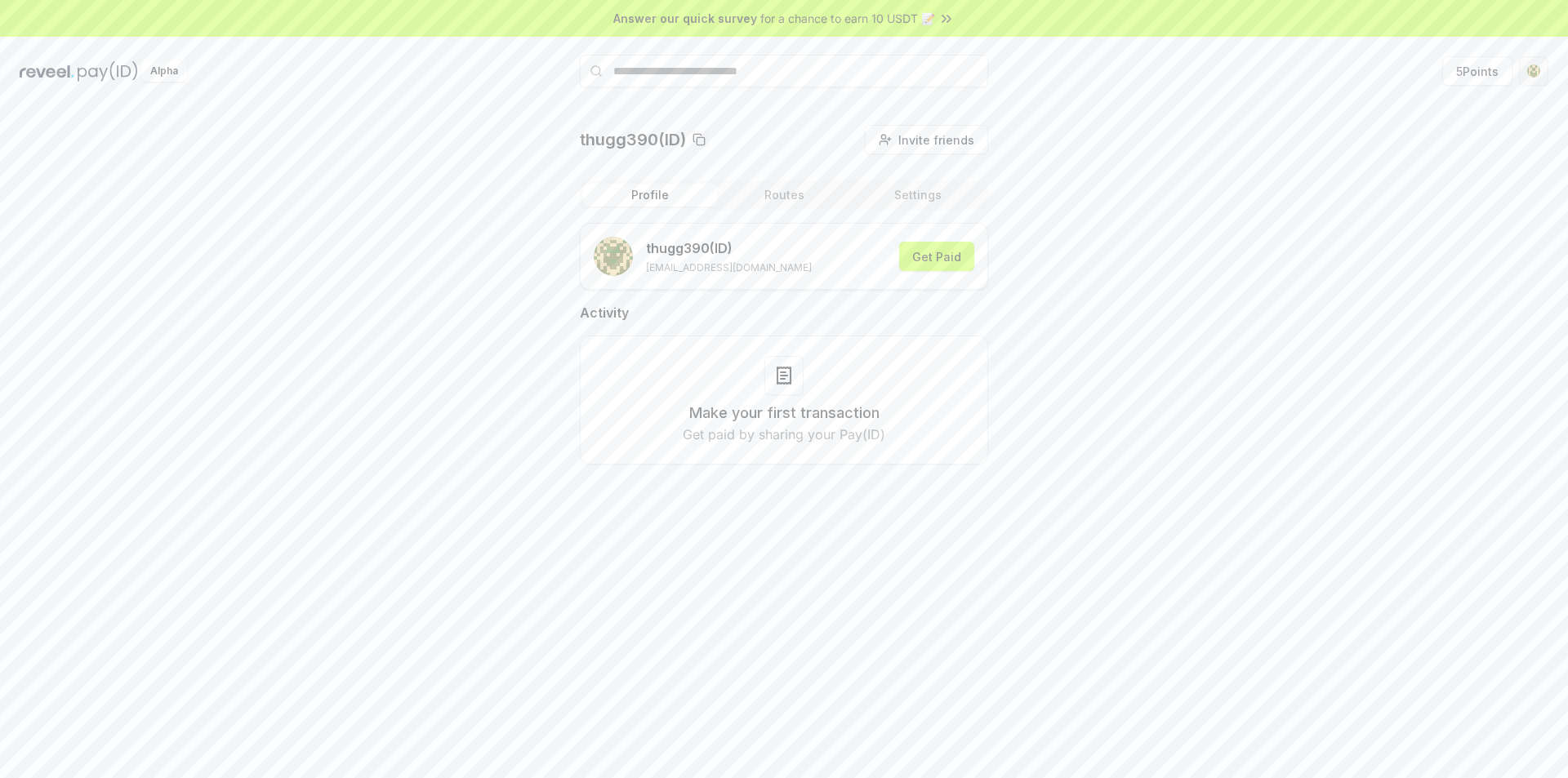 click on "Answer our quick survey for a chance to earn 10 USDT 📝 Alpha   5  Points thugg390(ID) Invite friends Invite Profile Routes Settings thugg390 (ID) [EMAIL_ADDRESS][DOMAIN_NAME] Get Paid Activity Make your first transaction Get paid by sharing your Pay(ID)" at bounding box center [784, 389] 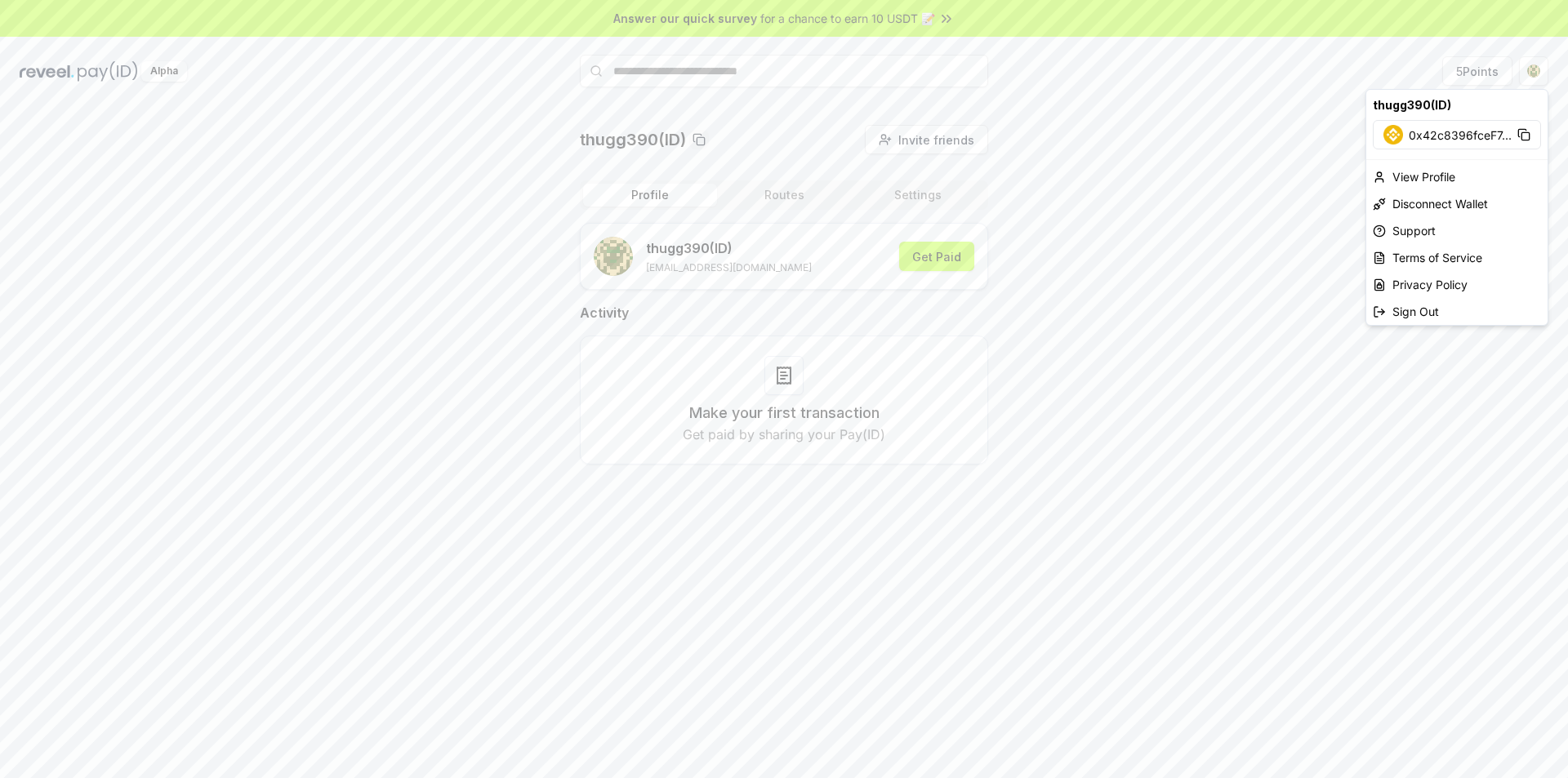 click on "Answer our quick survey for a chance to earn 10 USDT 📝 Alpha   5  Points thugg390(ID) Invite friends Invite Profile Routes Settings thugg390 (ID) [EMAIL_ADDRESS][DOMAIN_NAME] Get Paid Activity Make your first transaction Get paid by sharing your Pay(ID) thugg390(ID)   0x42c8396fceF7 ...     View Profile   Disconnect Wallet   Support   Terms of Service   Privacy Policy   Sign Out" at bounding box center [784, 389] 